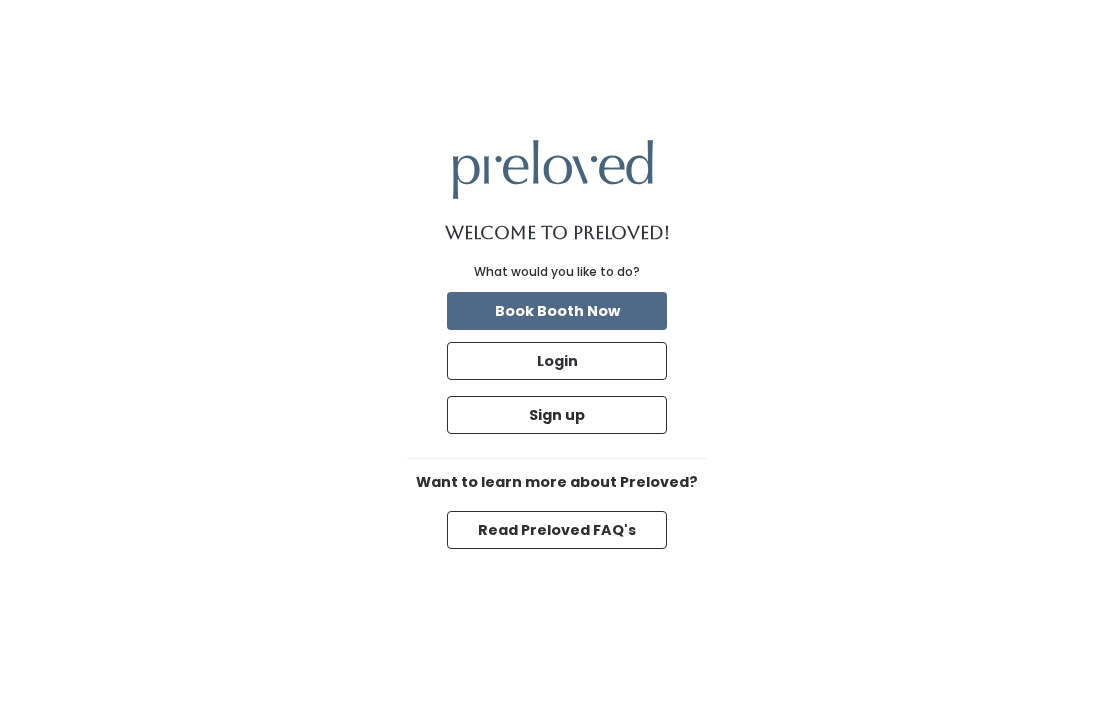 scroll, scrollTop: 0, scrollLeft: 0, axis: both 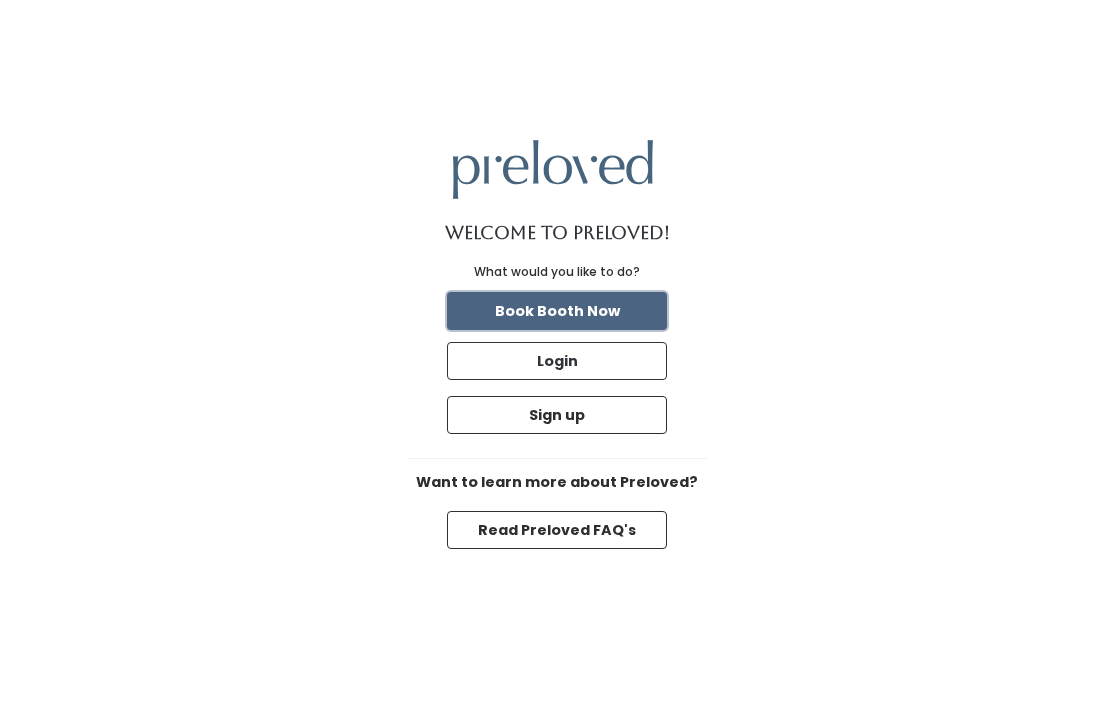 click on "Book Booth Now" at bounding box center (557, 311) 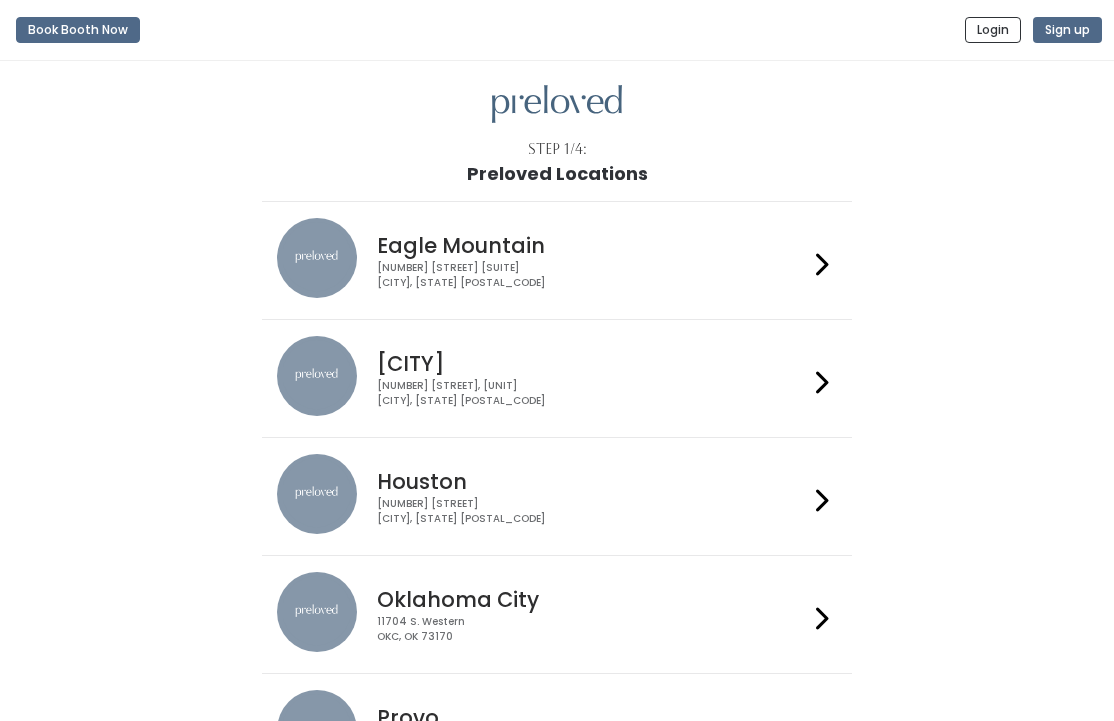 scroll, scrollTop: 0, scrollLeft: 0, axis: both 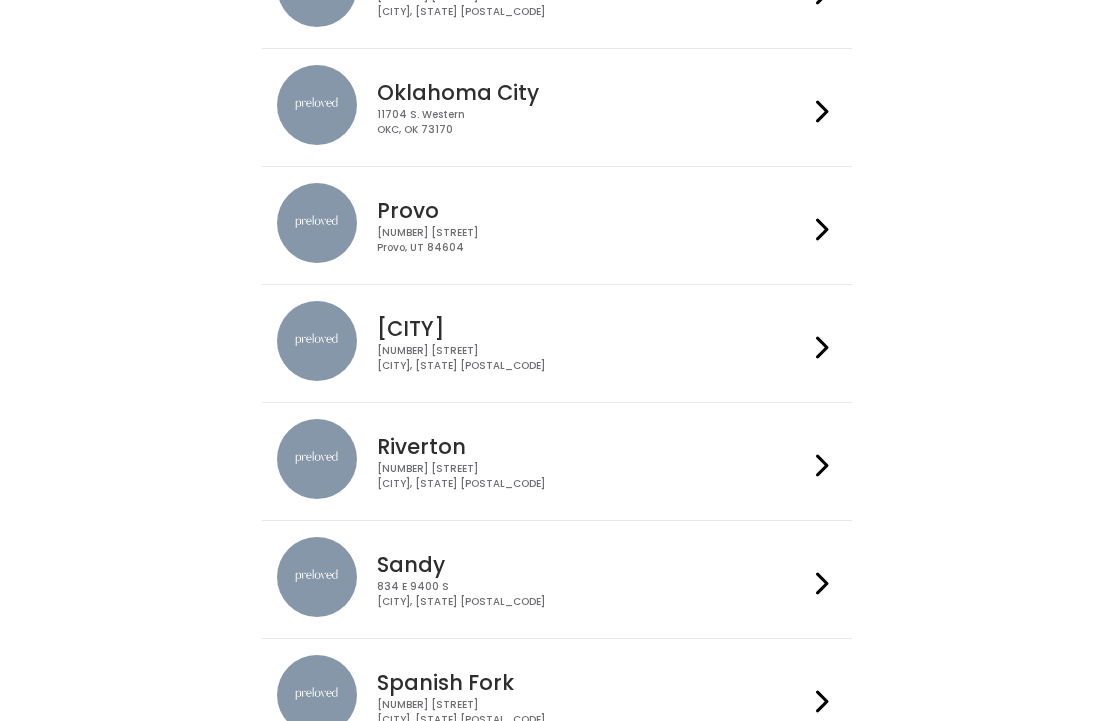 click on "[CITY]
[NUMBER] [STREET]
[CITY], [STATE] [POSTAL_CODE]" at bounding box center [556, 461] 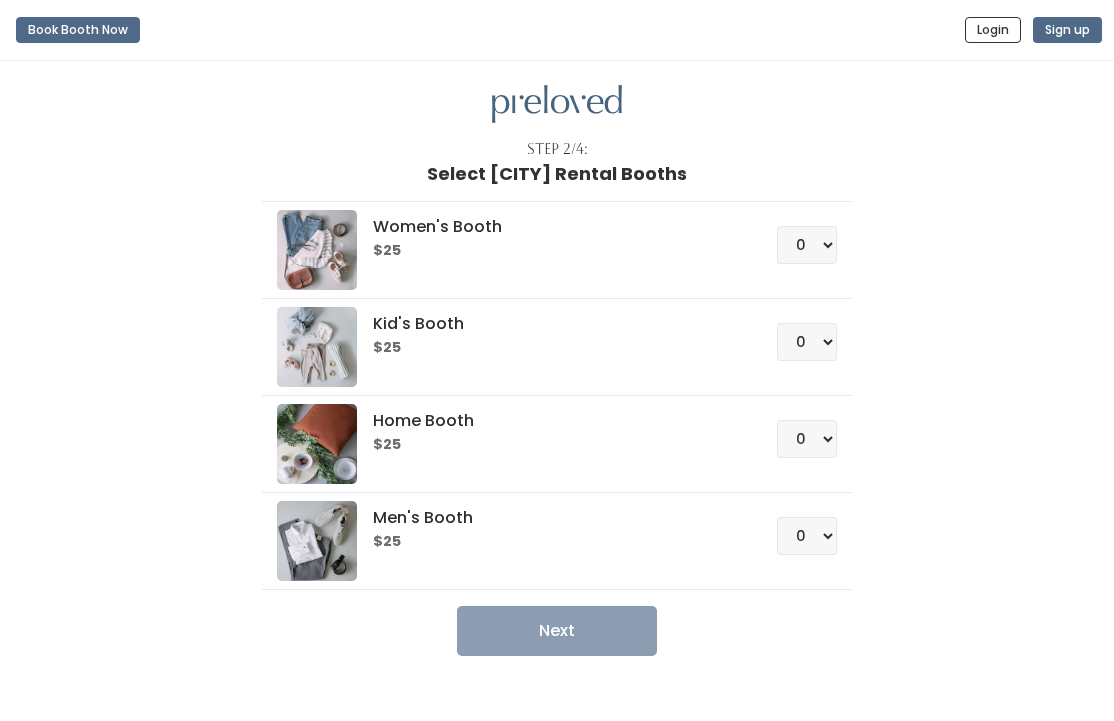 scroll, scrollTop: 0, scrollLeft: 0, axis: both 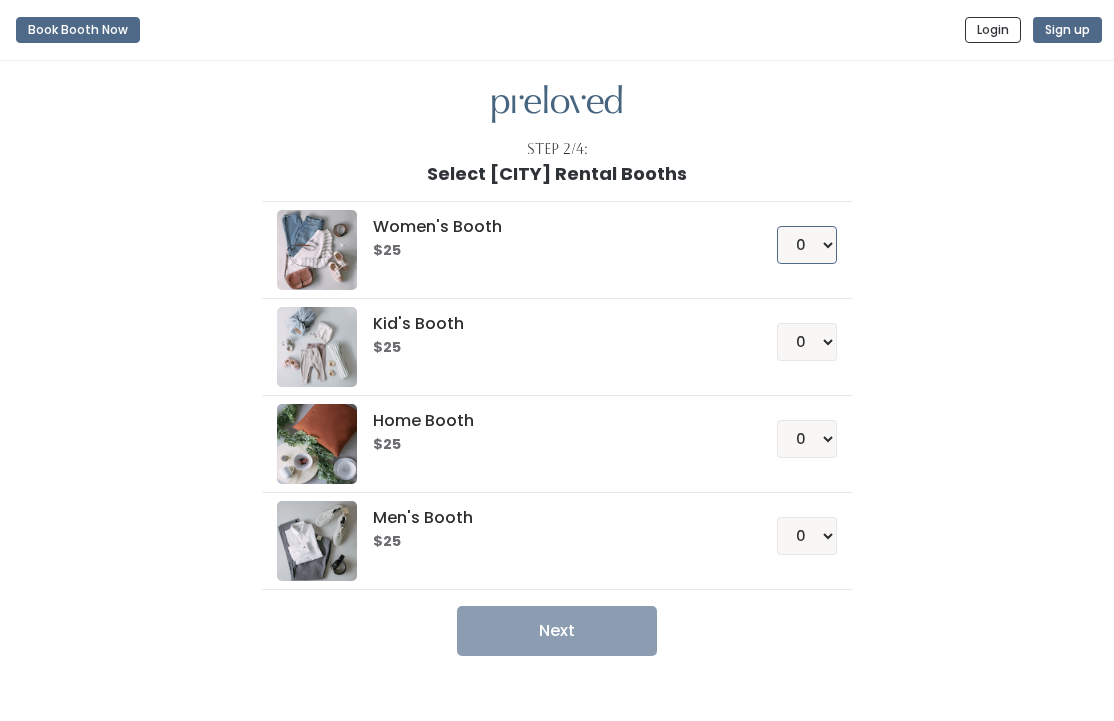 click on "0
1
2
3
4" at bounding box center (807, 245) 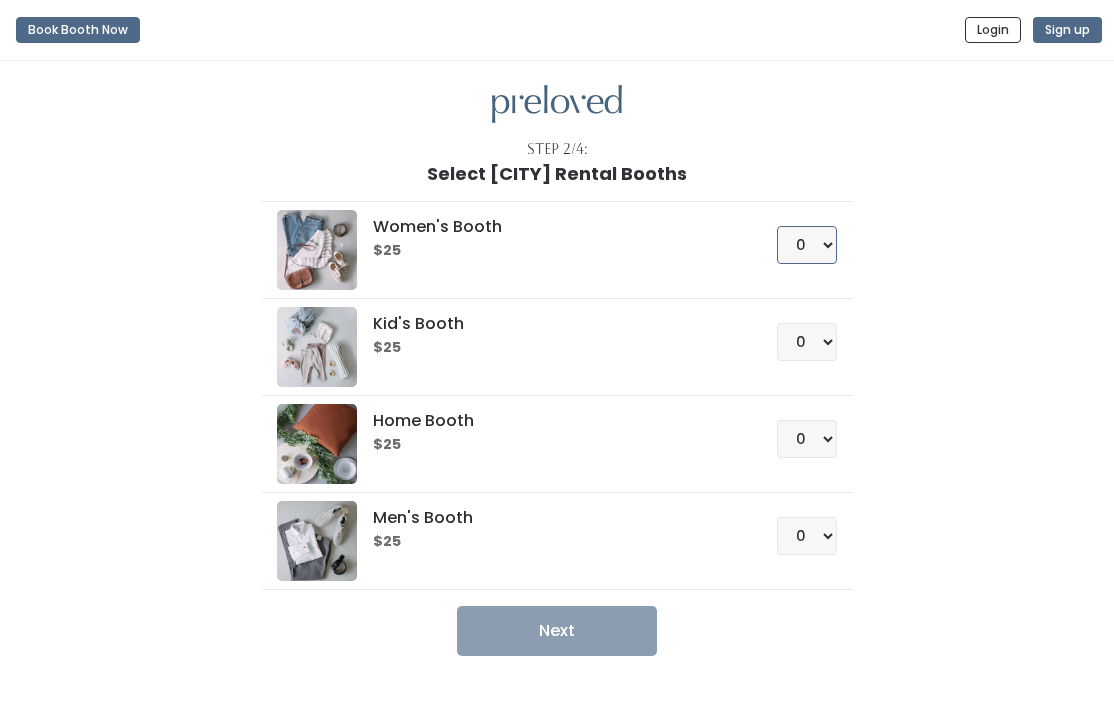 select on "1" 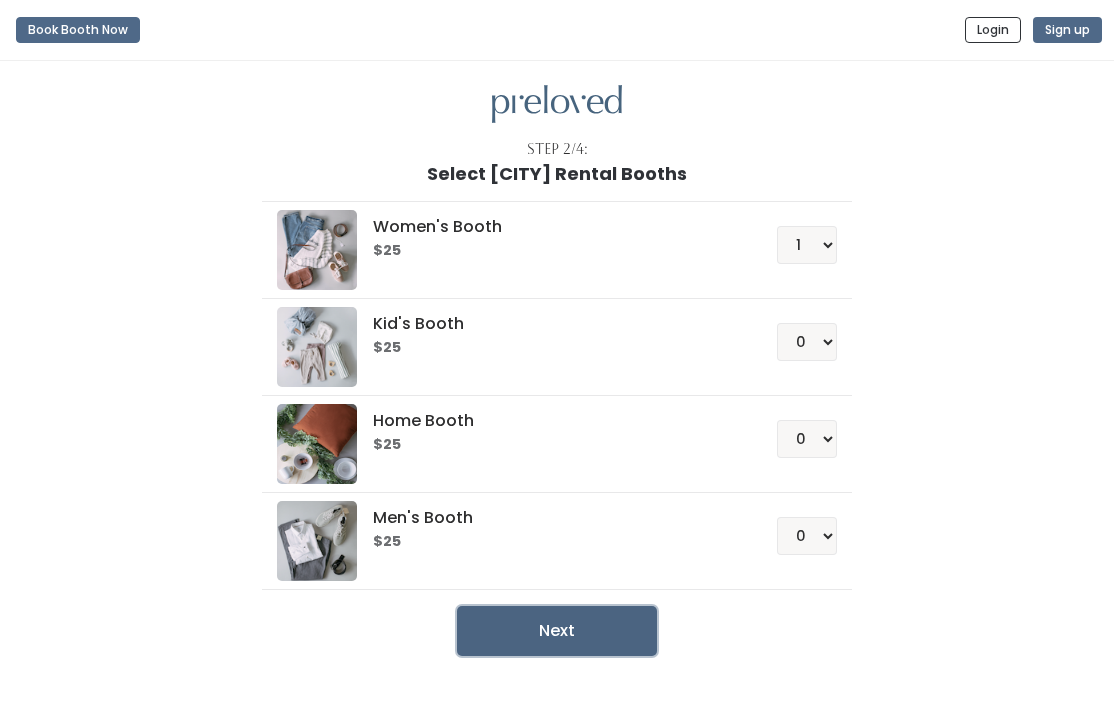 click on "Next" at bounding box center (557, 631) 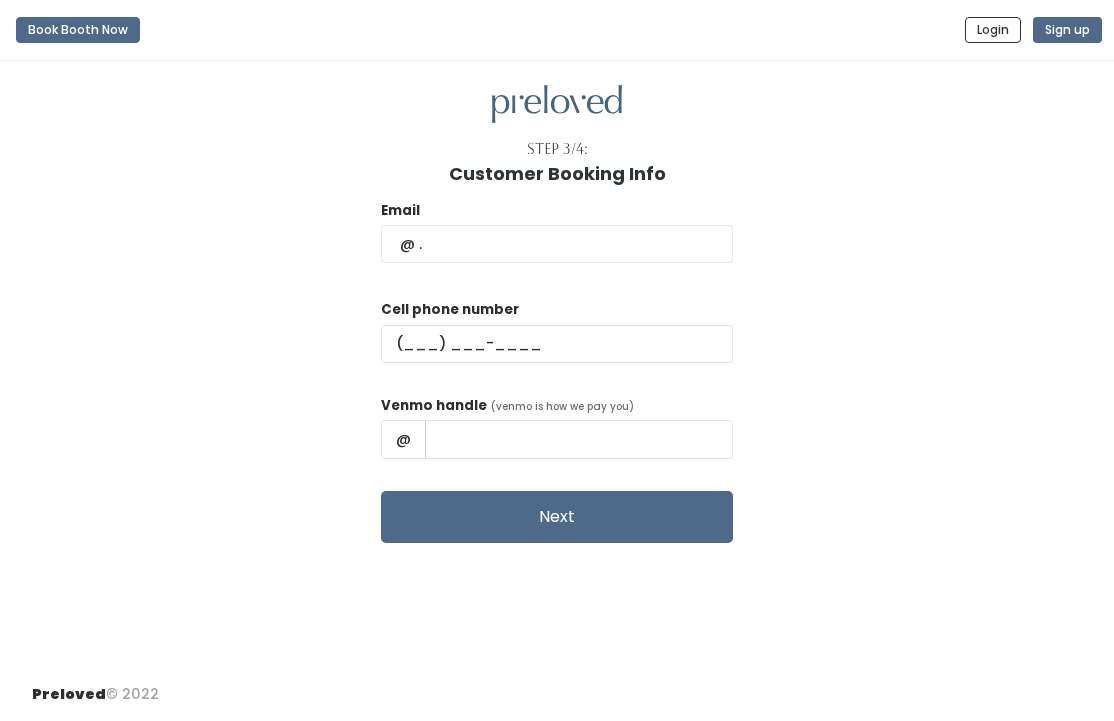 scroll, scrollTop: 0, scrollLeft: 0, axis: both 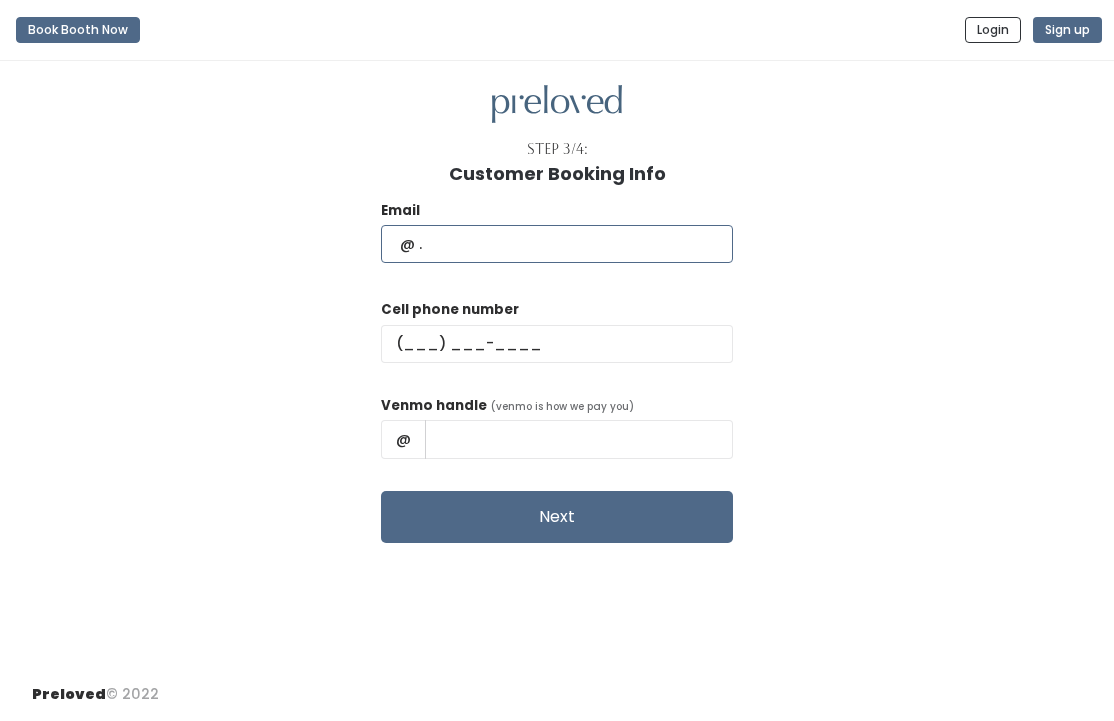 click at bounding box center [557, 244] 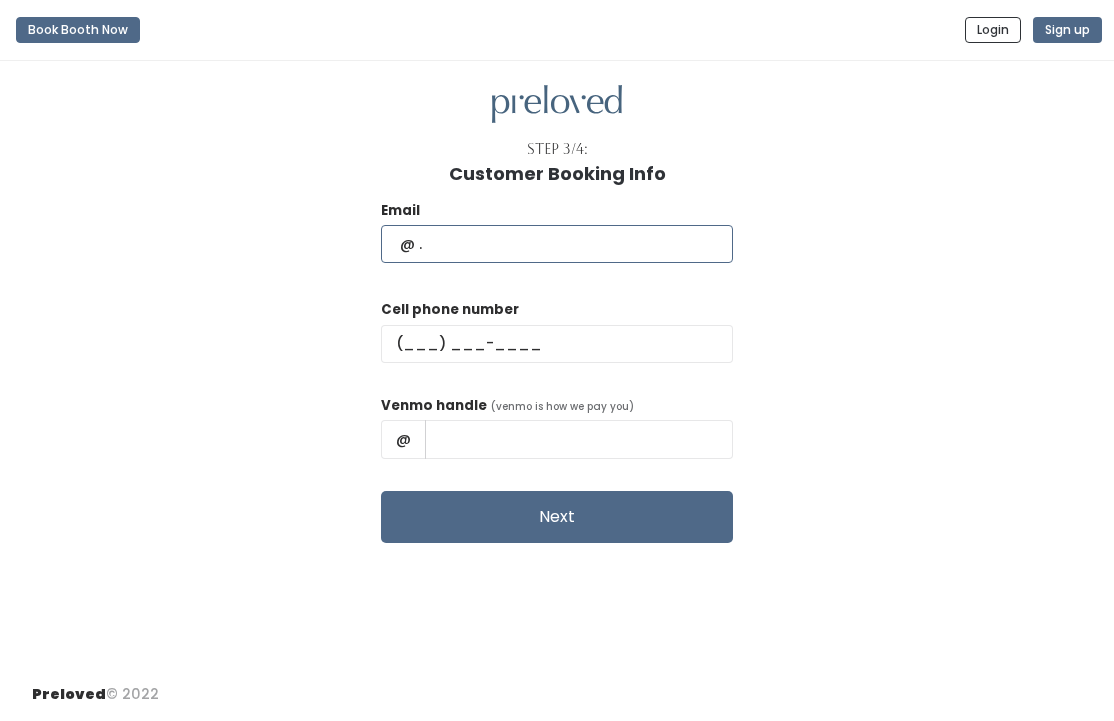 type on "makaylarooks5@gmail.com" 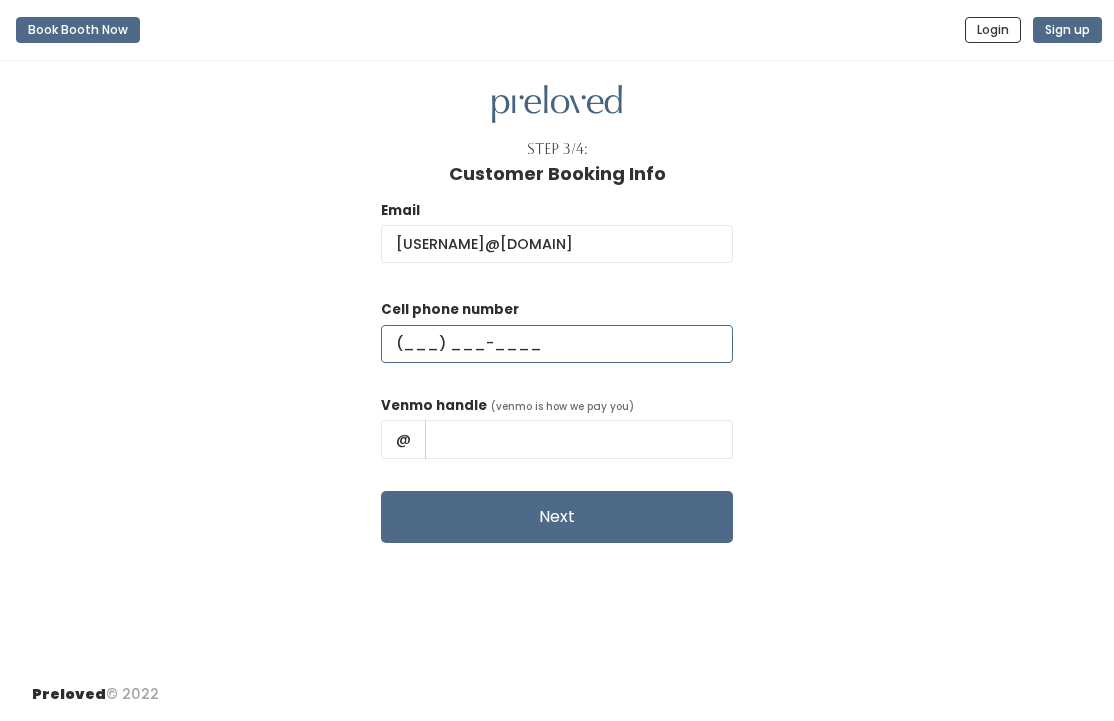 type on "(385) 221-7253" 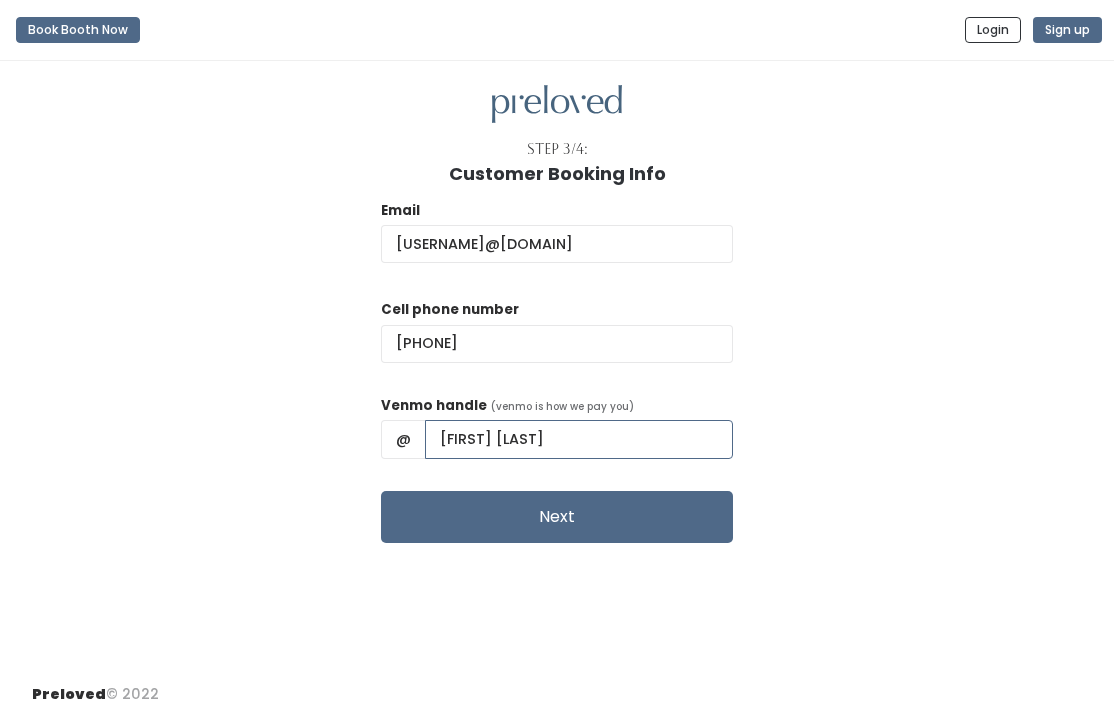 click on "Makayla Hill" at bounding box center (579, 439) 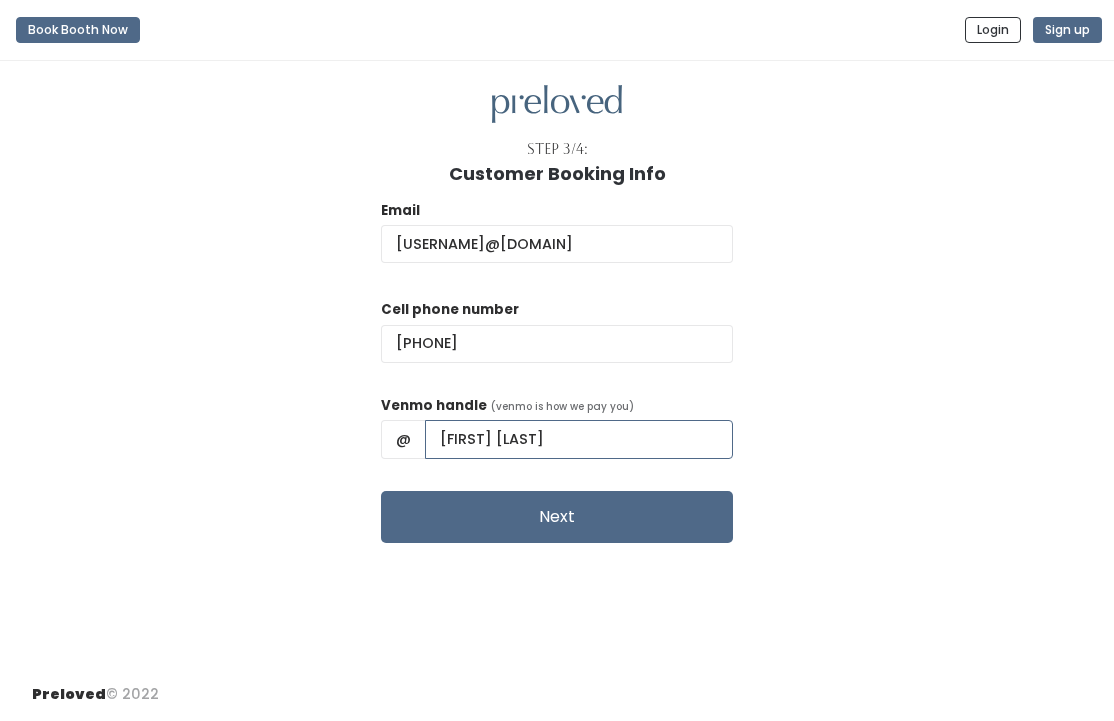 click on "Makayla Hill" at bounding box center (579, 439) 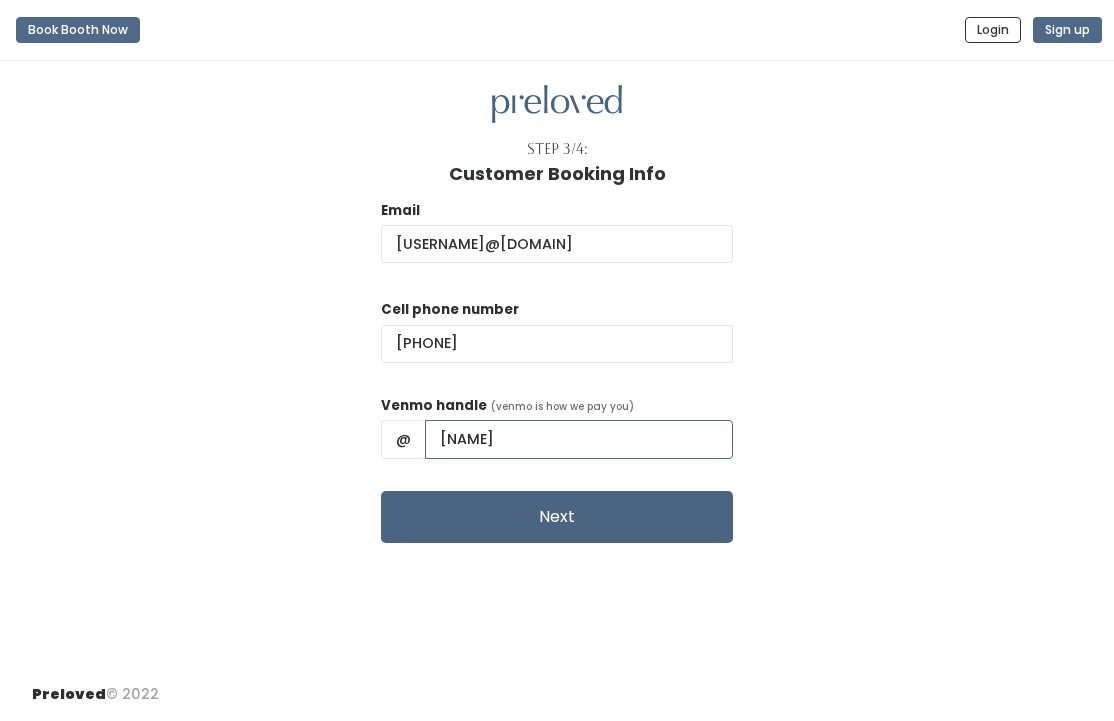 type on "MakaylaHill17" 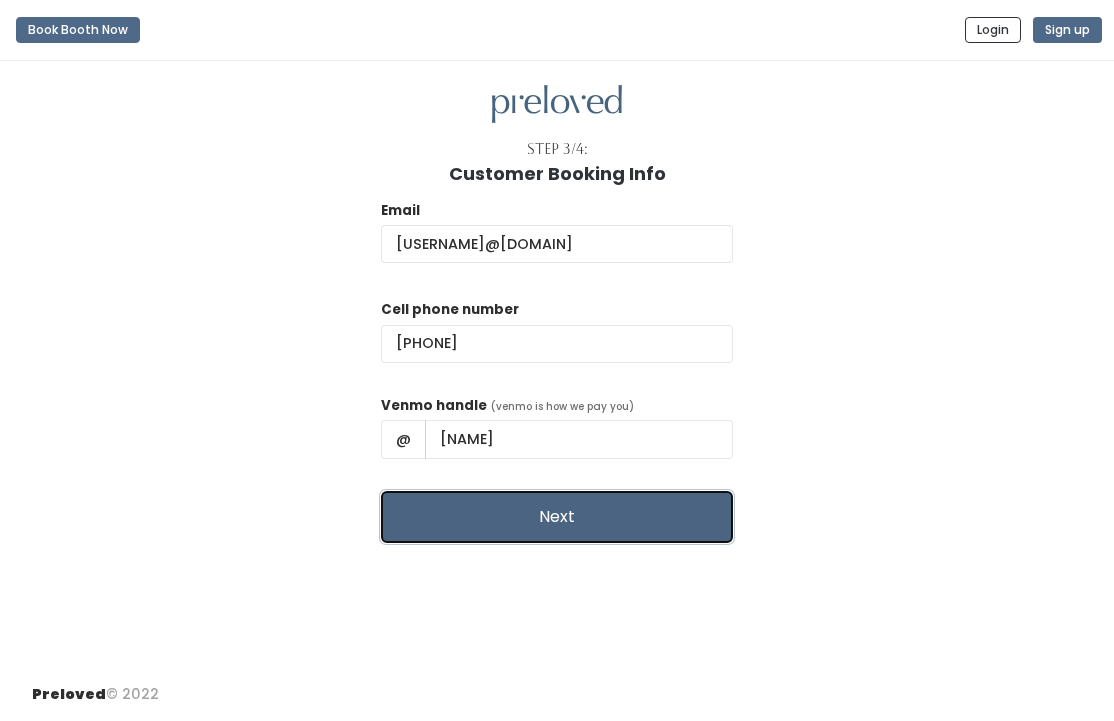 click on "Next" at bounding box center (557, 517) 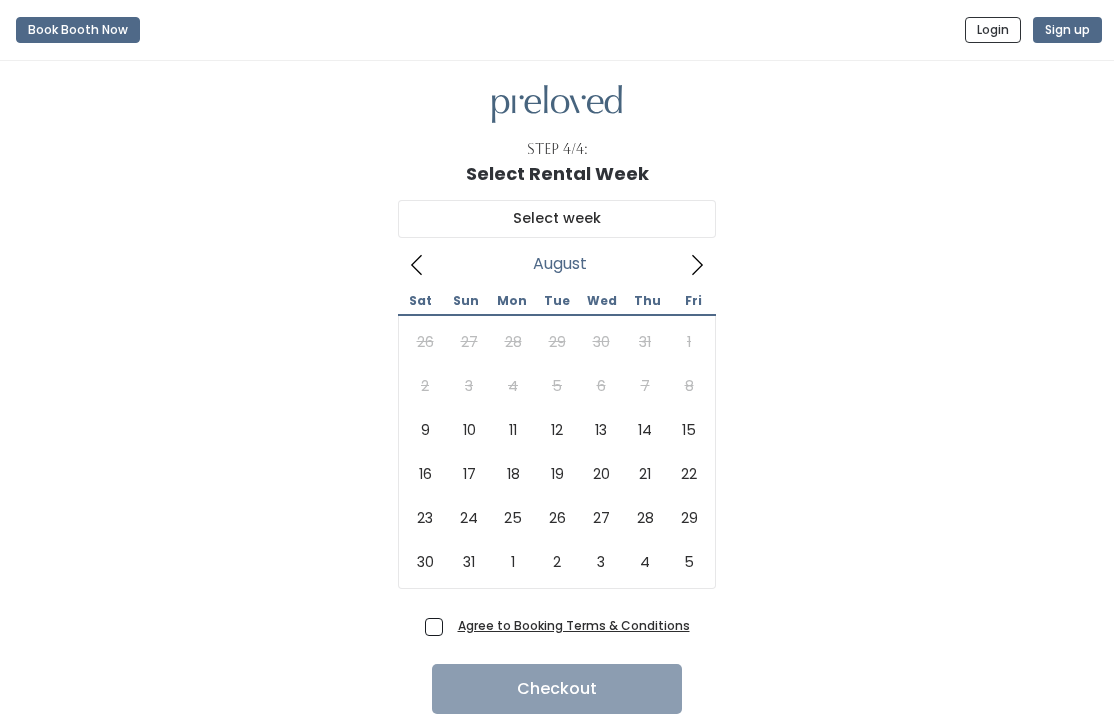 scroll, scrollTop: 0, scrollLeft: 0, axis: both 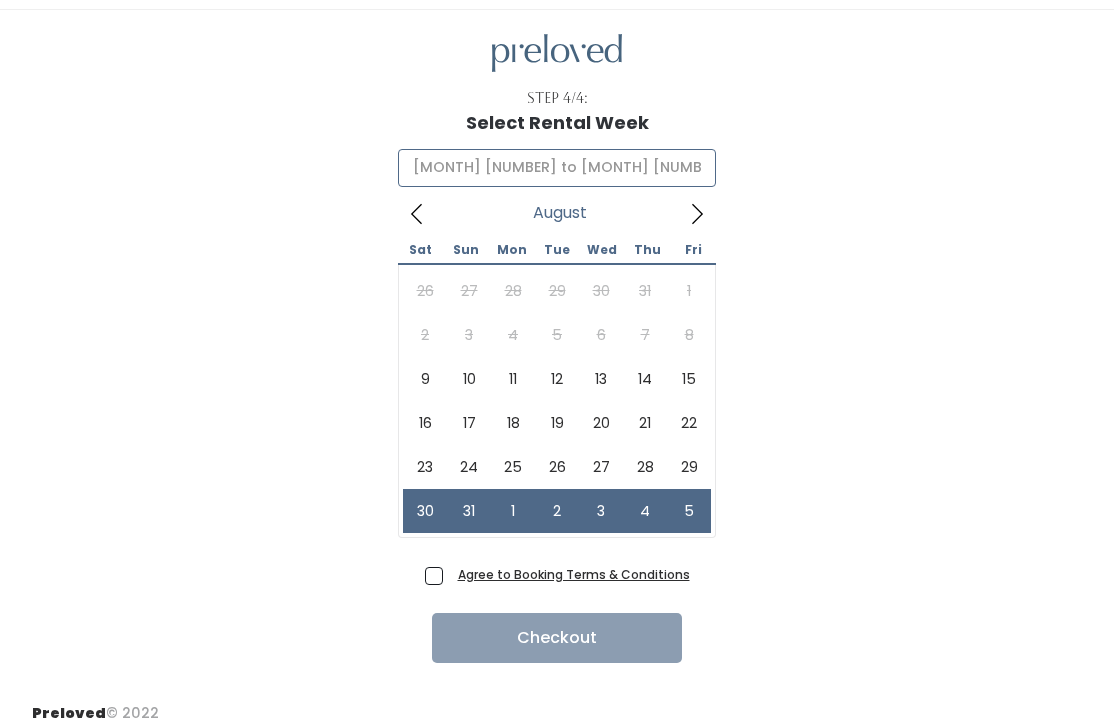 click 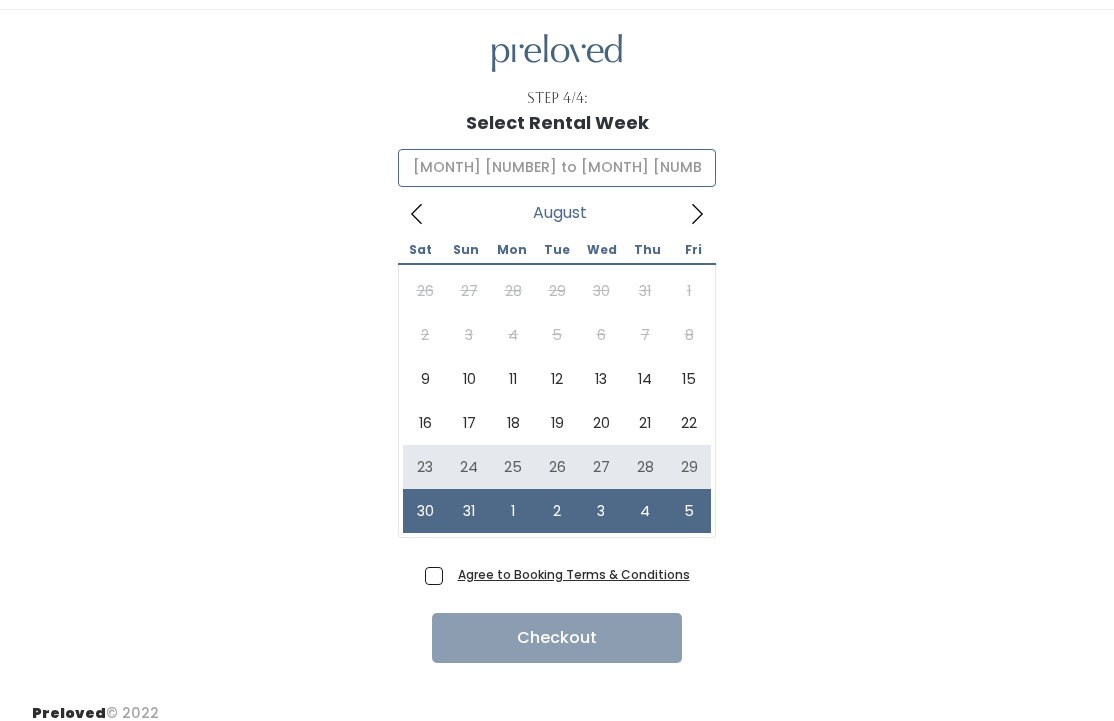 type on "August 23 to August 29" 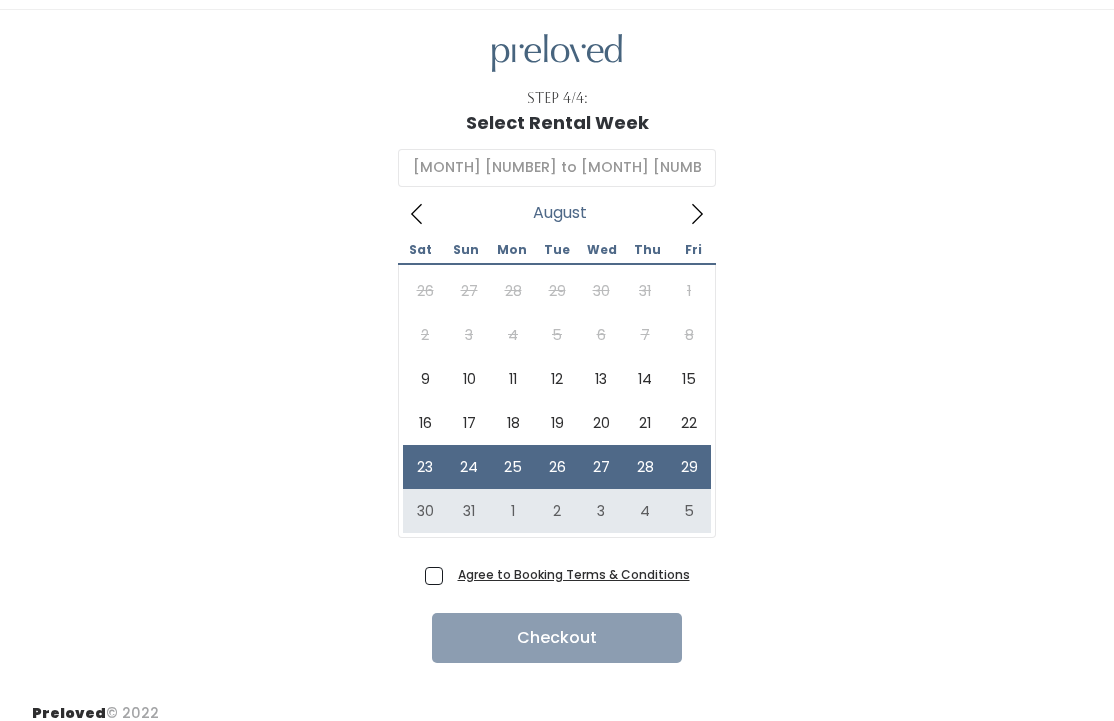 click on "Agree to Booking Terms & Conditions" at bounding box center [570, 574] 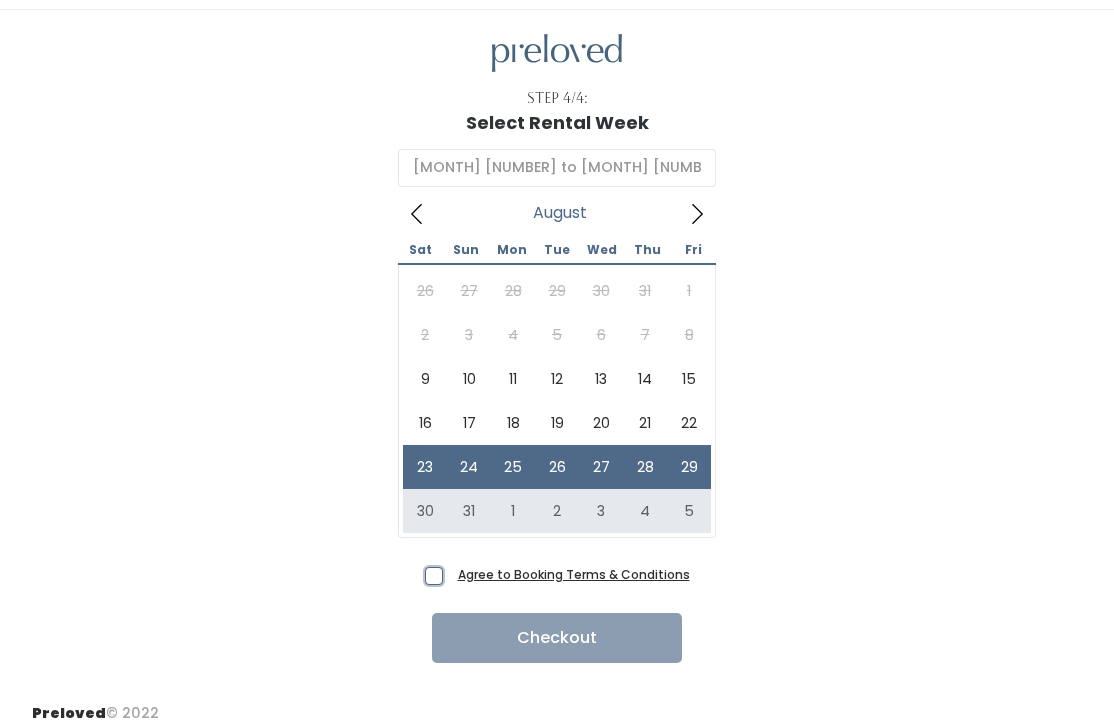 click on "Agree to Booking Terms & Conditions" at bounding box center (456, 570) 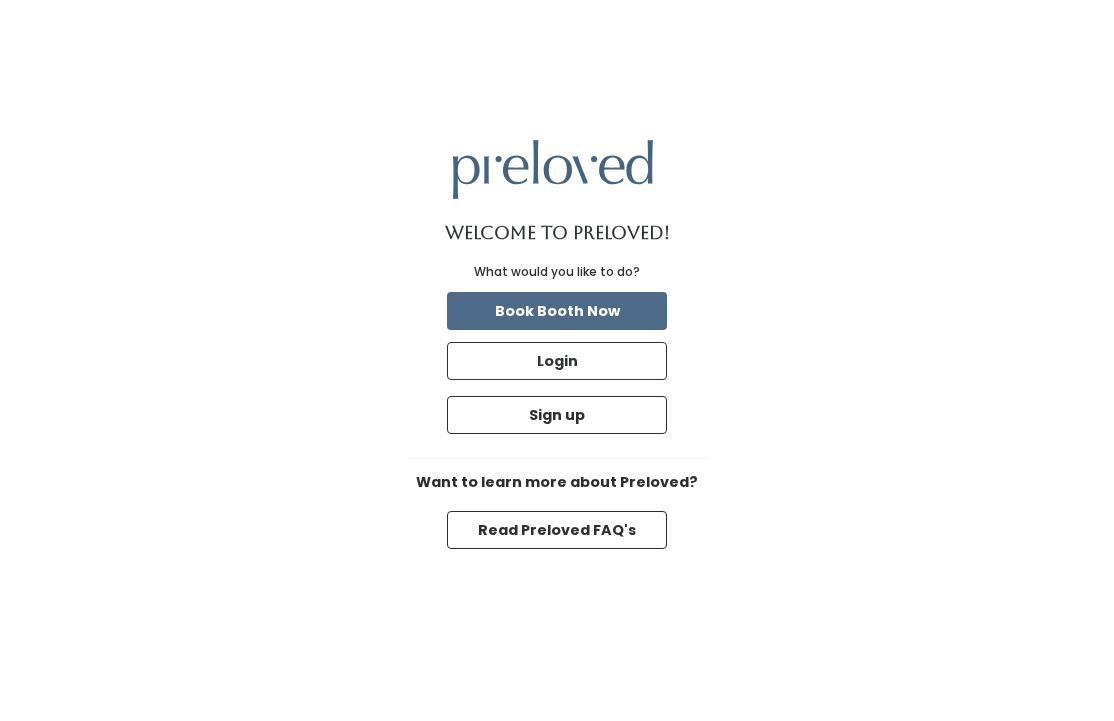 scroll, scrollTop: 0, scrollLeft: 0, axis: both 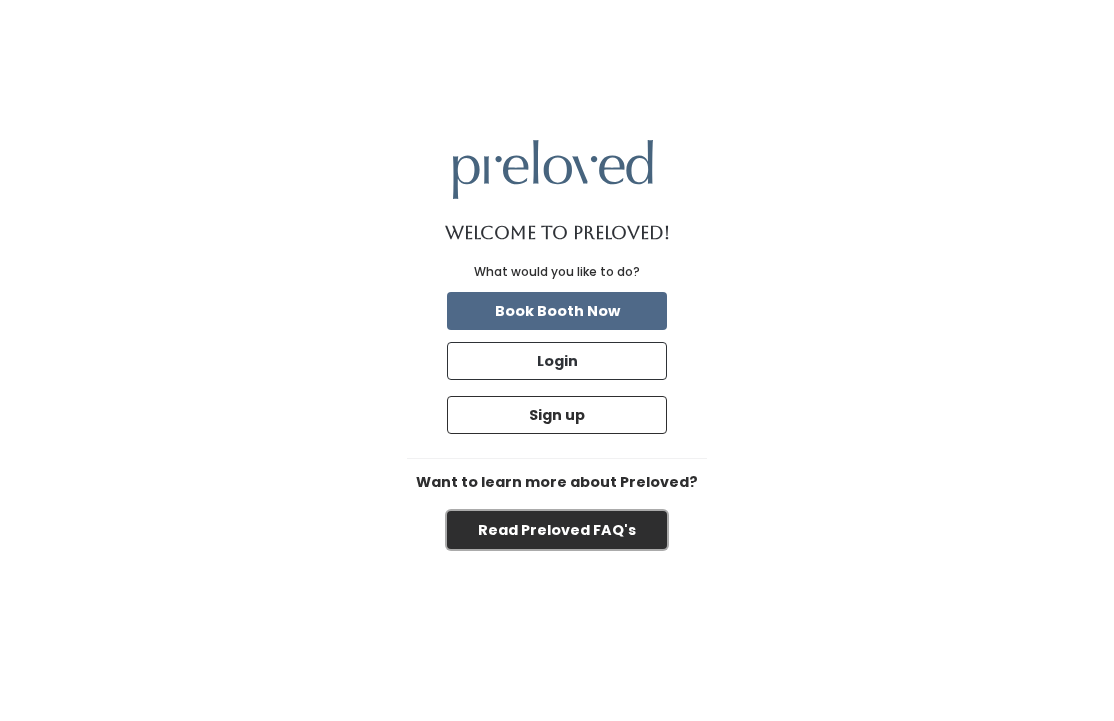 click on "Read Preloved FAQ's" at bounding box center [557, 530] 